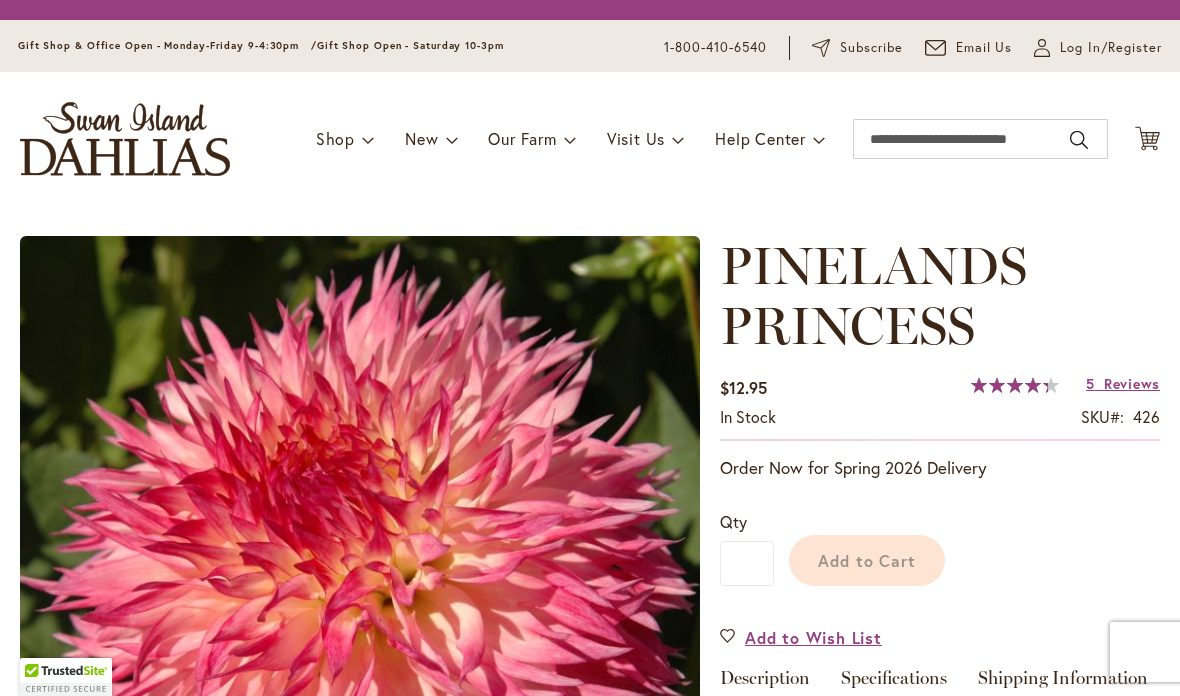 scroll, scrollTop: 0, scrollLeft: 0, axis: both 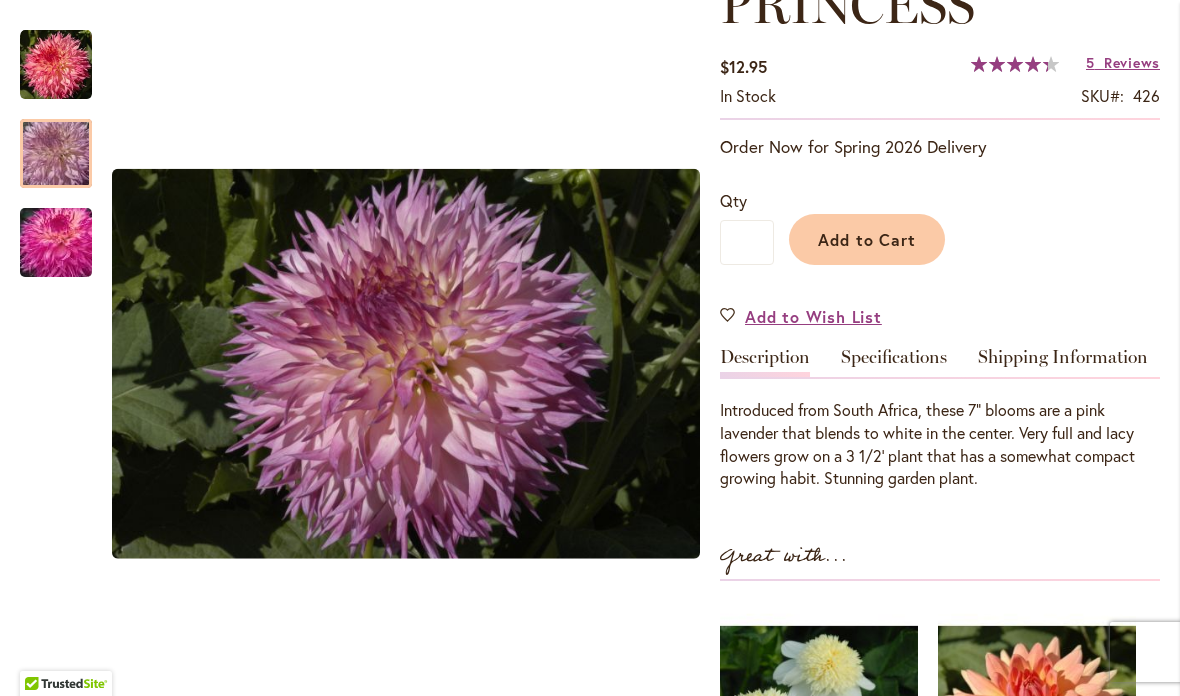click at bounding box center [56, 154] 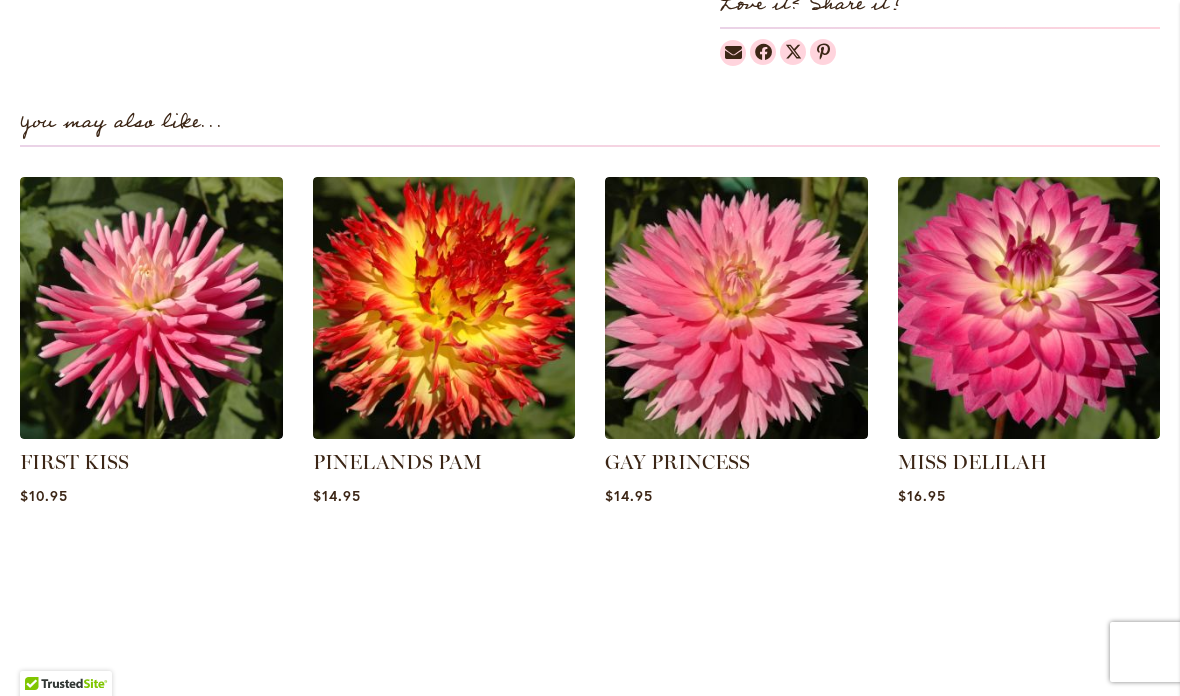 scroll, scrollTop: 1419, scrollLeft: 0, axis: vertical 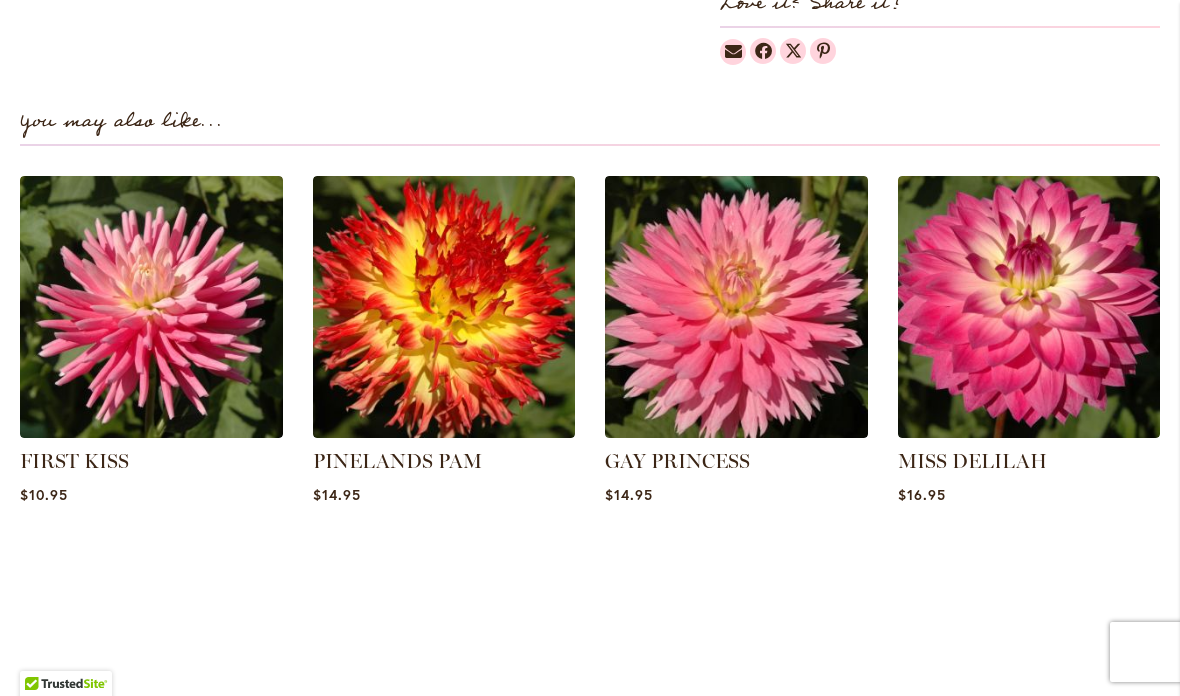 click at bounding box center (736, 307) 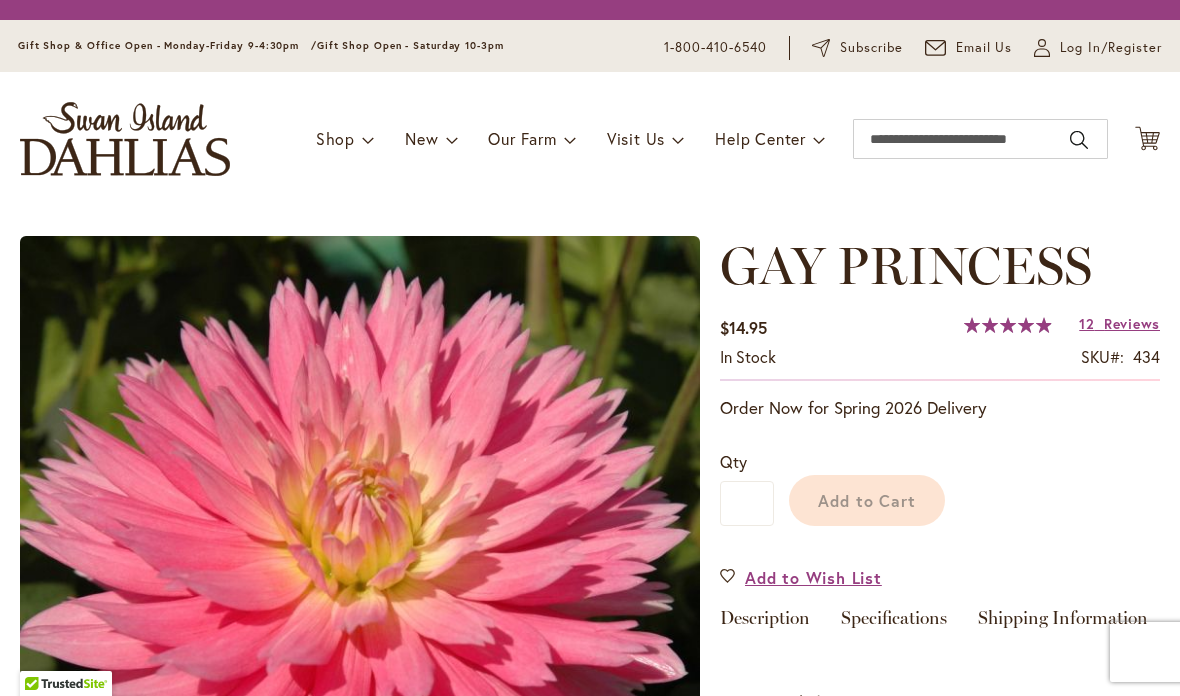 scroll, scrollTop: 0, scrollLeft: 0, axis: both 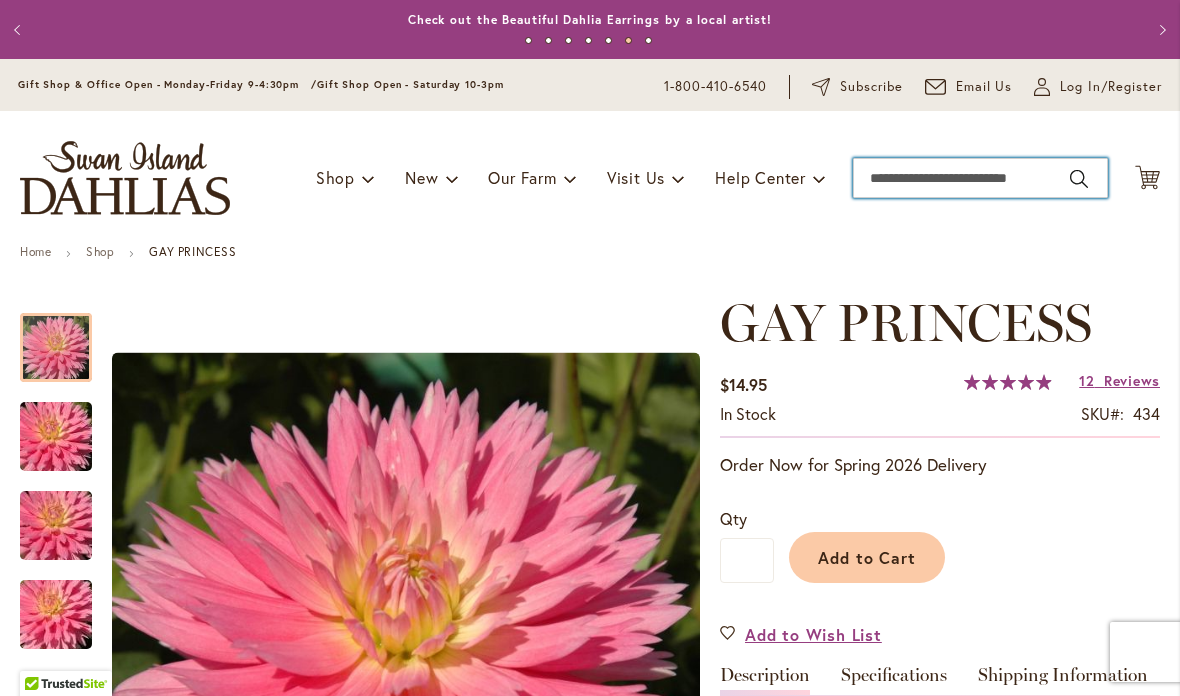 click on "Search" at bounding box center [980, 178] 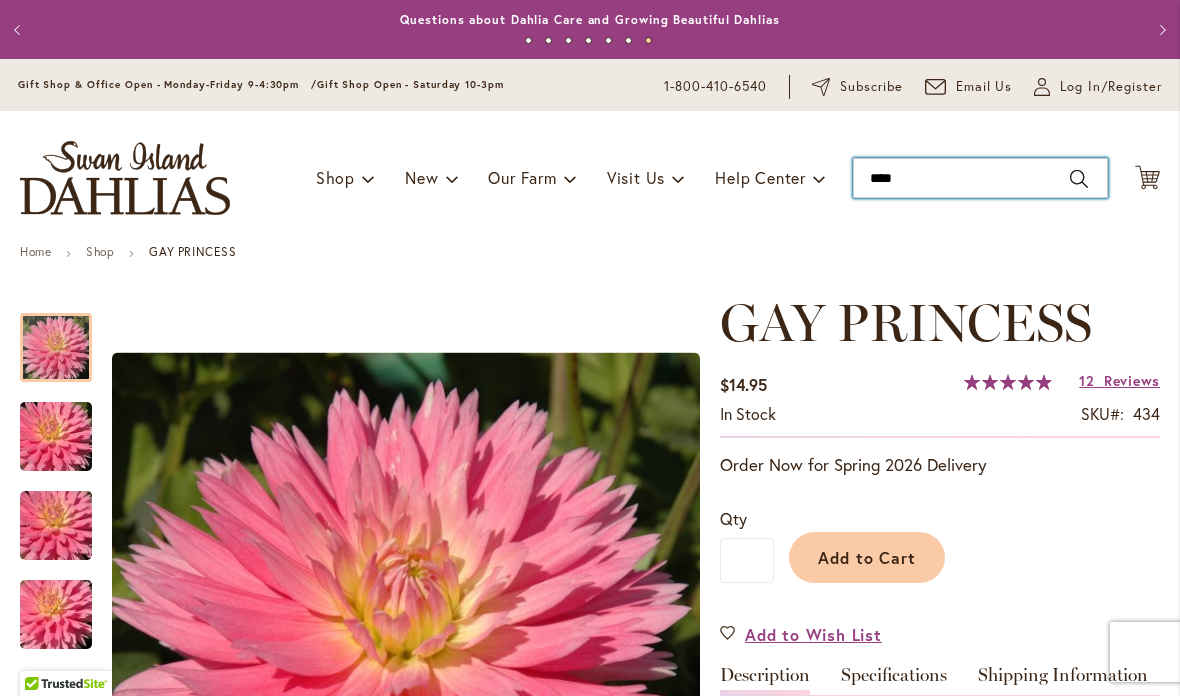 type on "*****" 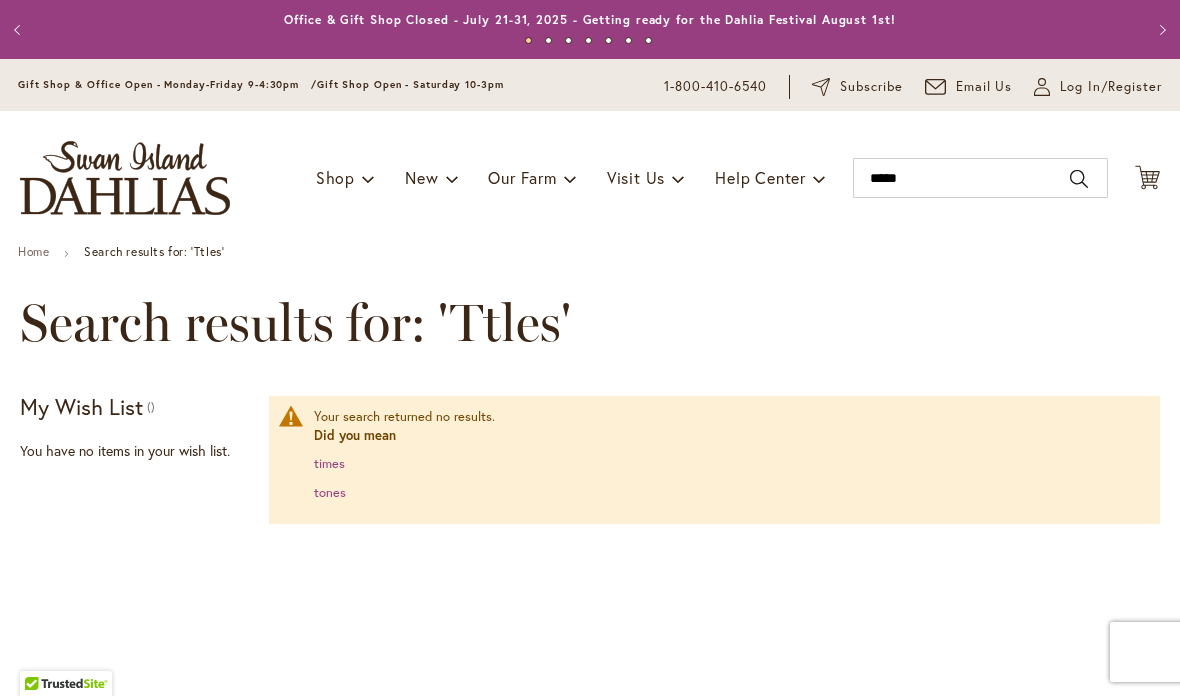 scroll, scrollTop: 0, scrollLeft: 0, axis: both 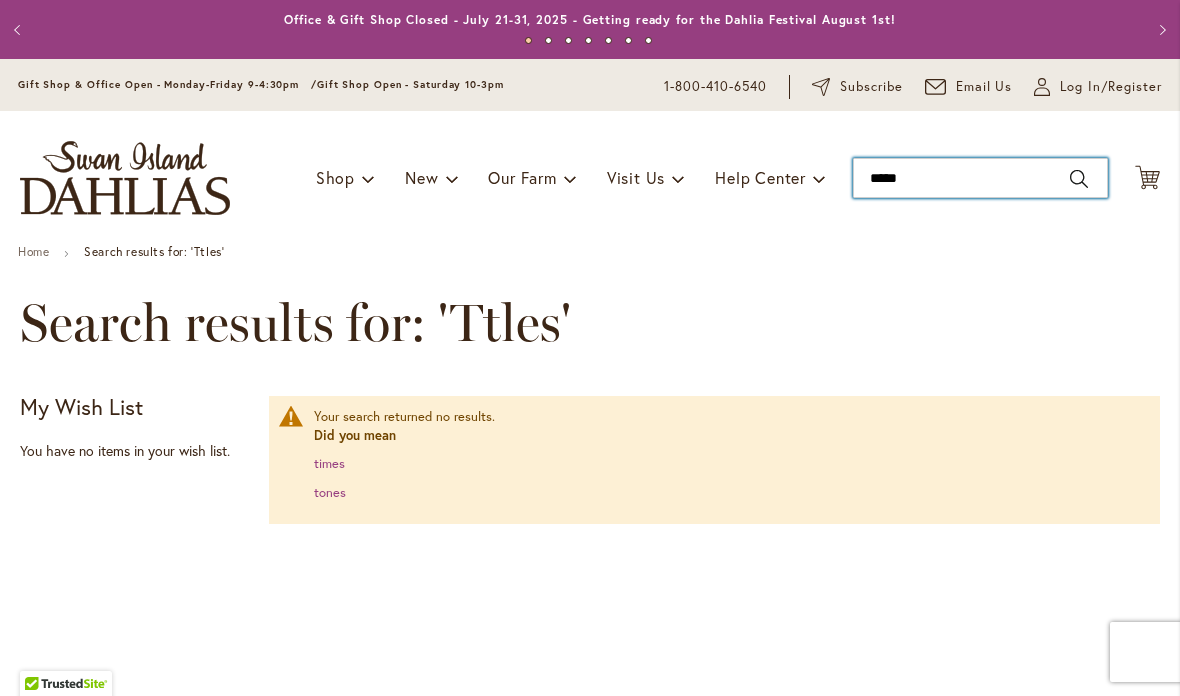 click on "*****" at bounding box center [980, 178] 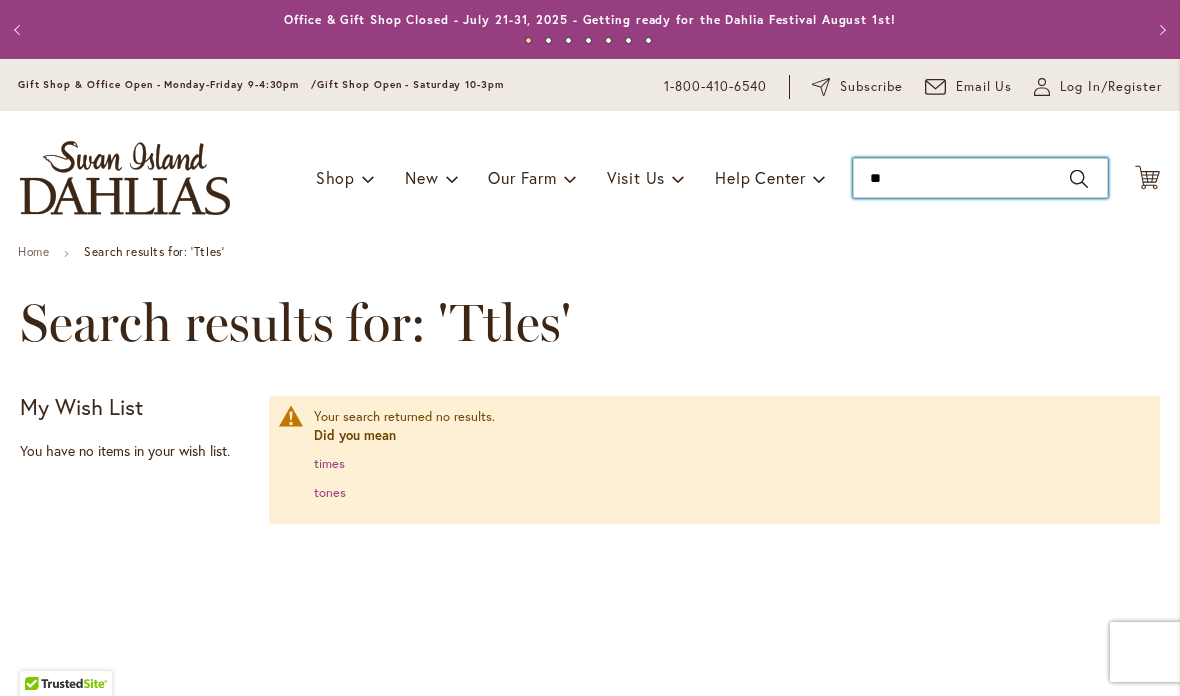type on "*" 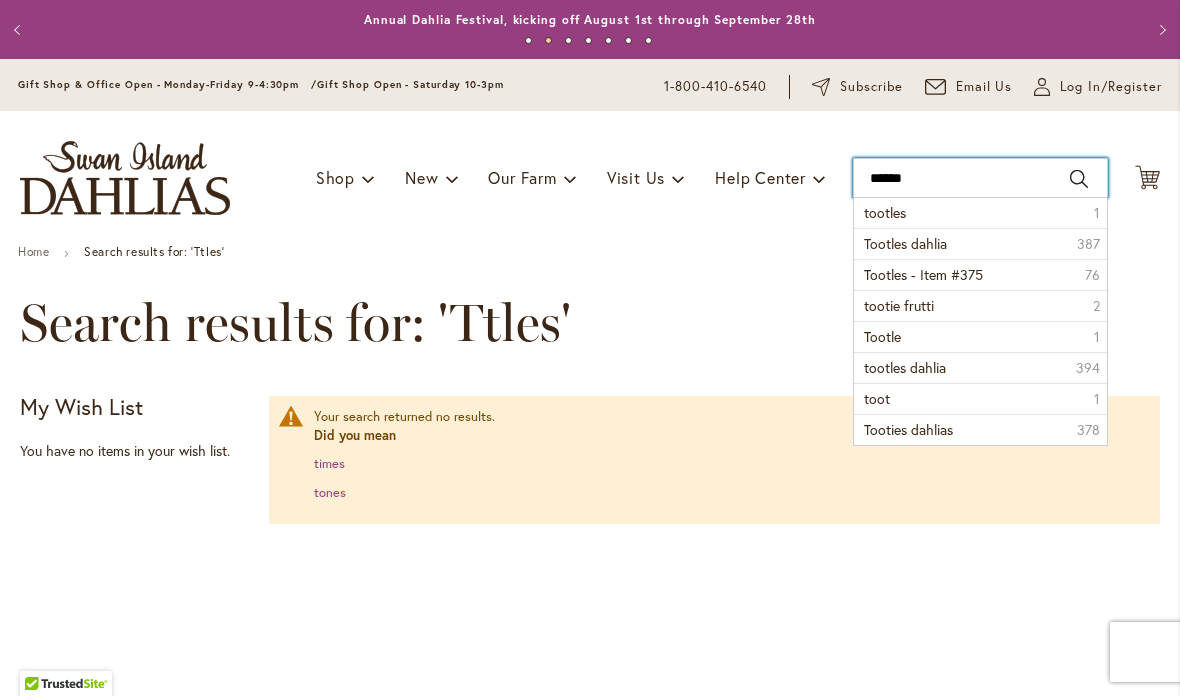type on "*******" 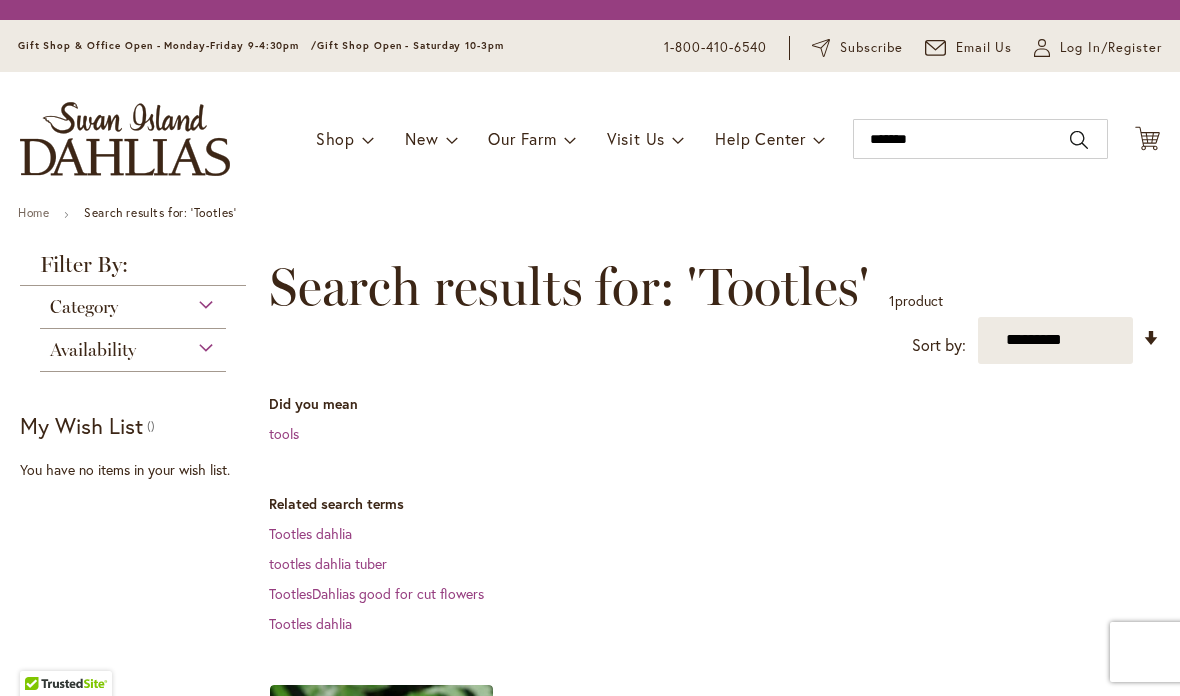 scroll, scrollTop: 0, scrollLeft: 0, axis: both 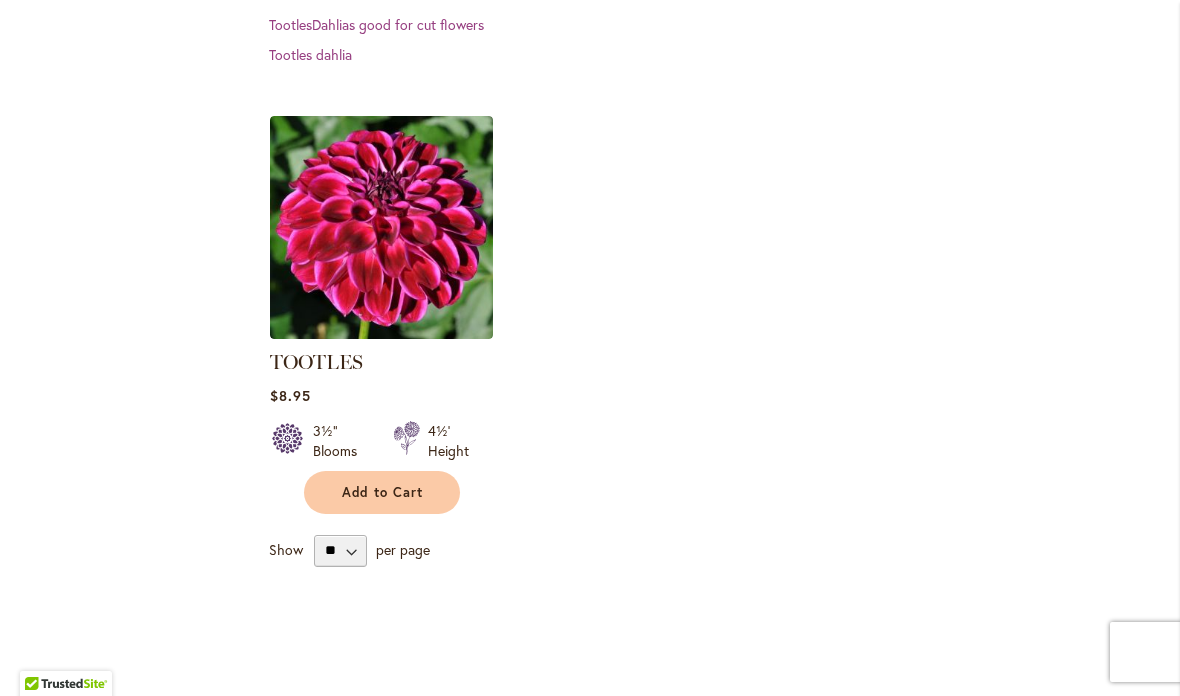 click at bounding box center [381, 227] 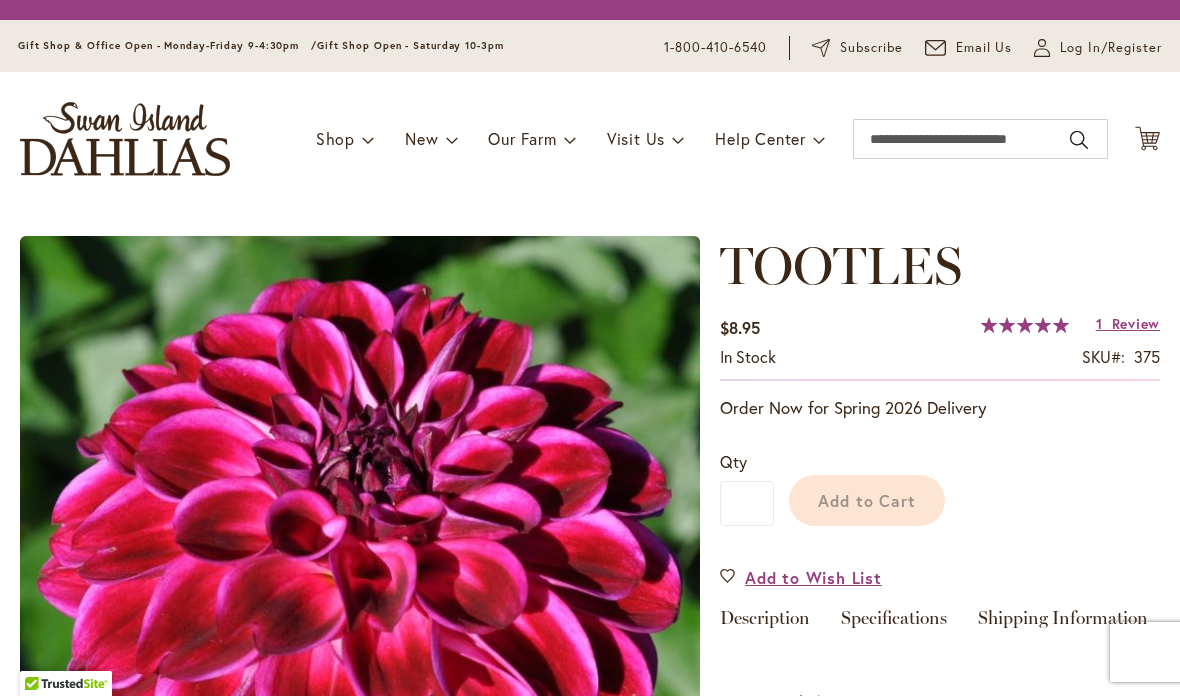 scroll, scrollTop: 0, scrollLeft: 0, axis: both 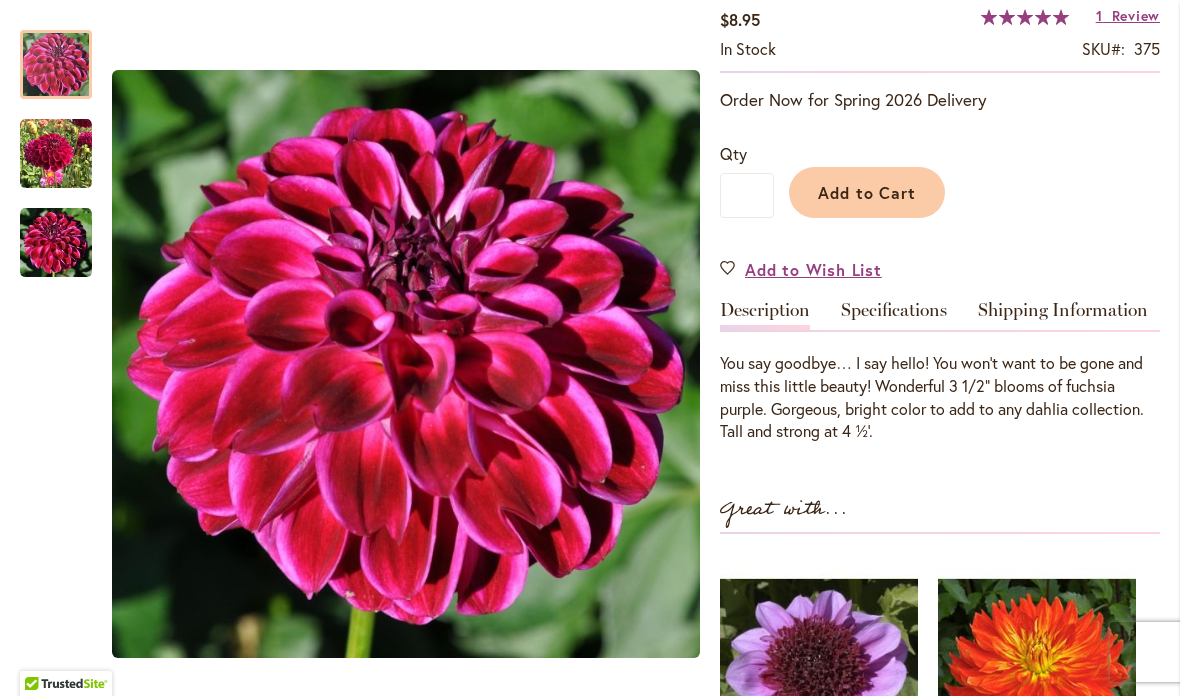 click on "Specifications" at bounding box center (894, 315) 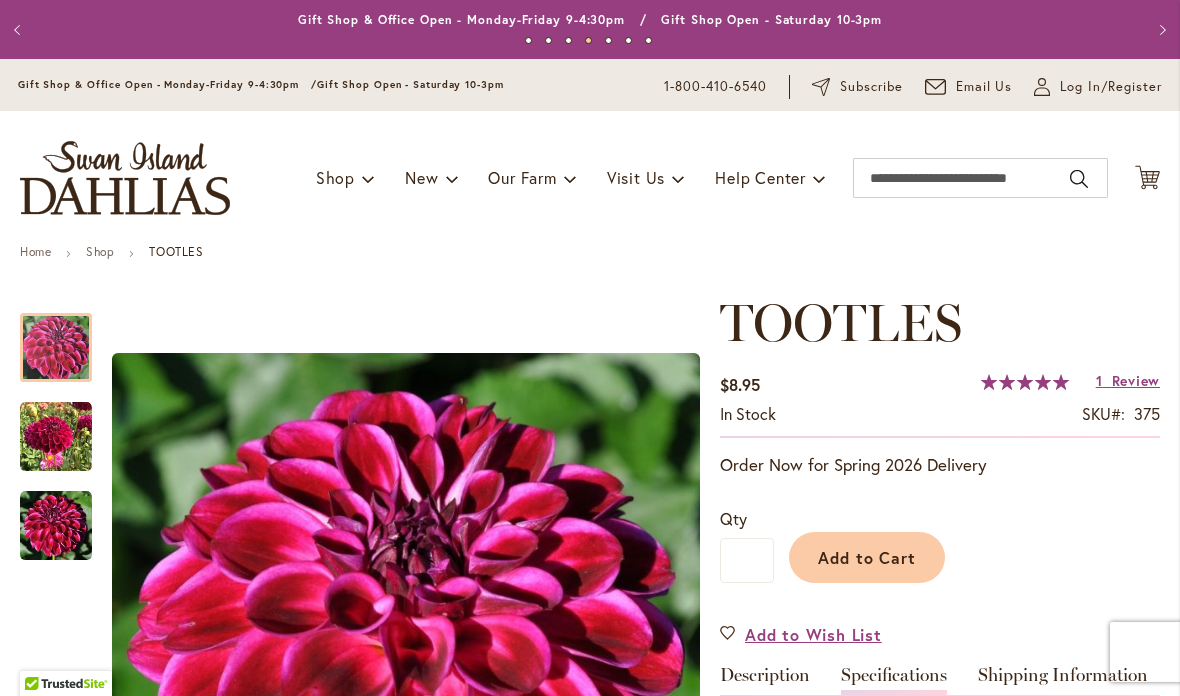 scroll, scrollTop: 0, scrollLeft: 0, axis: both 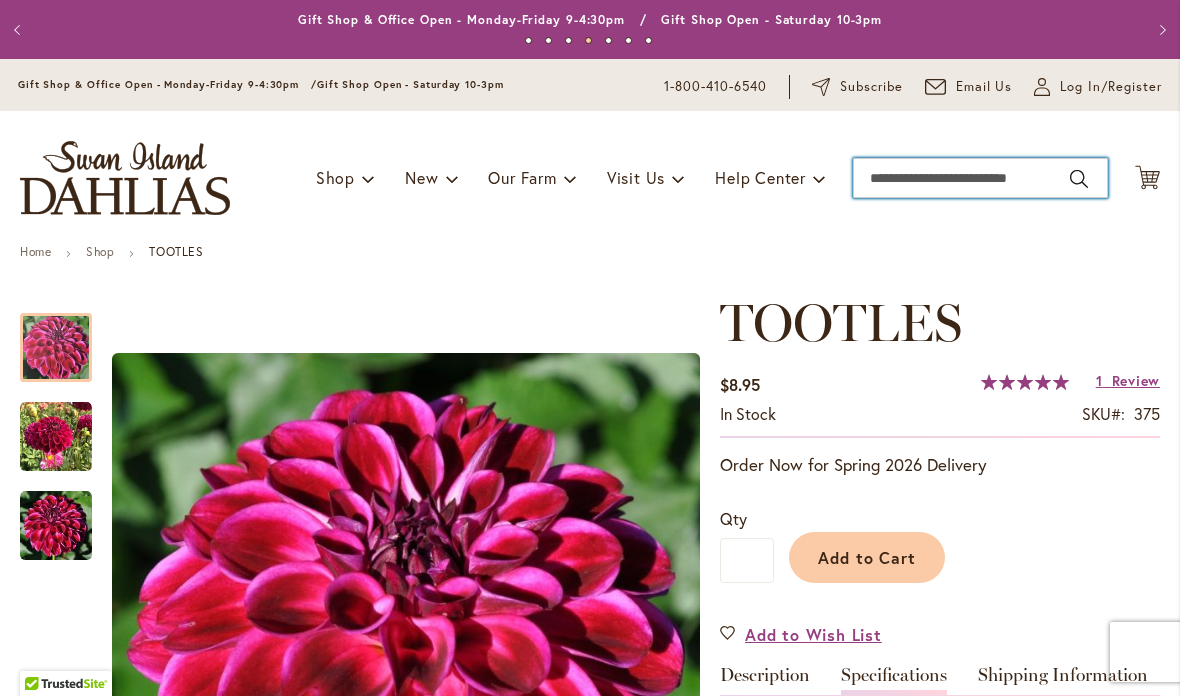 click on "Search" at bounding box center [980, 178] 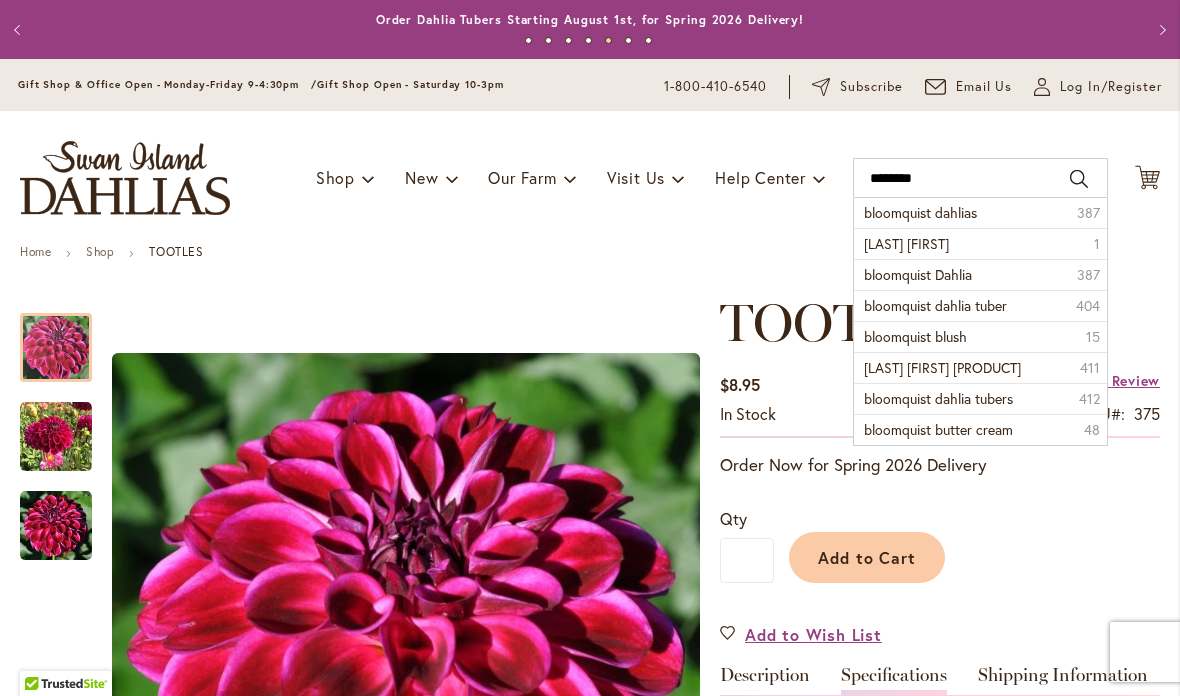 click on "bloomquist dahlias" at bounding box center [920, 212] 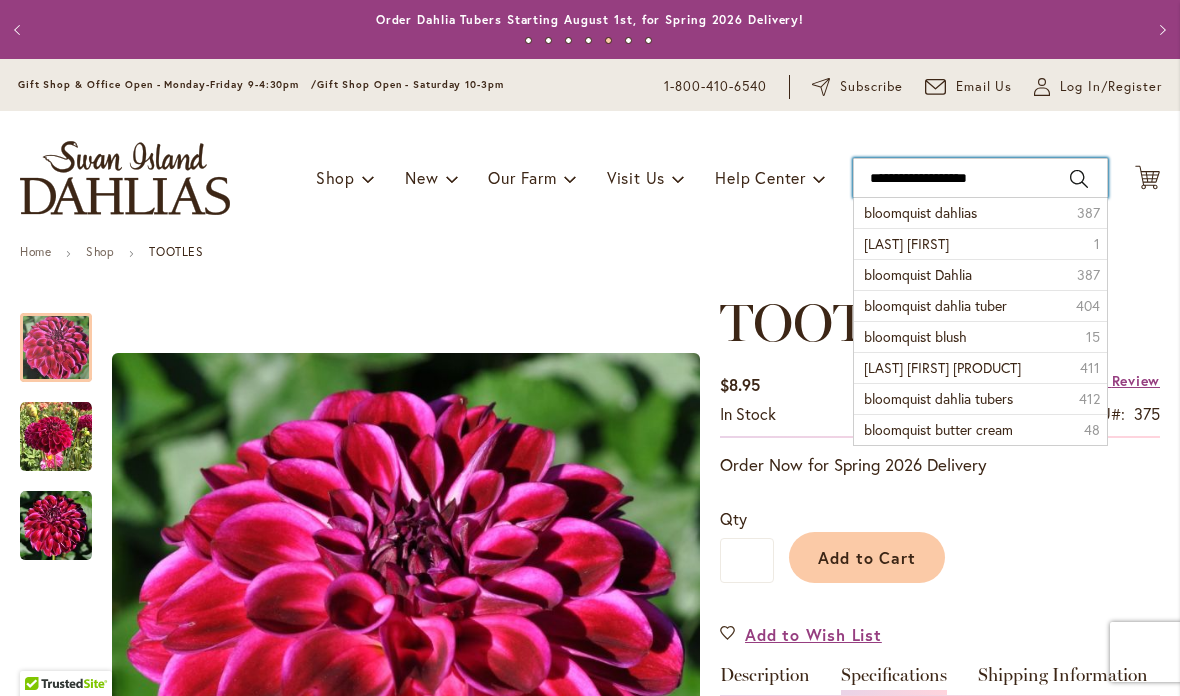 type on "**********" 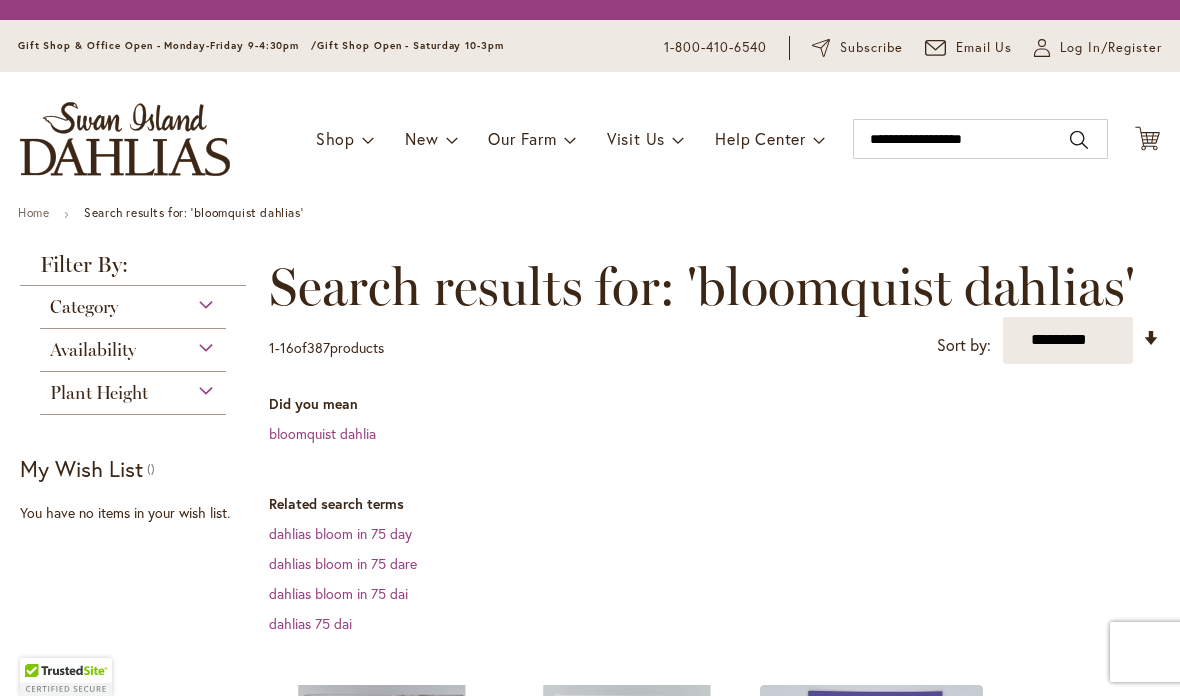 scroll, scrollTop: 0, scrollLeft: 0, axis: both 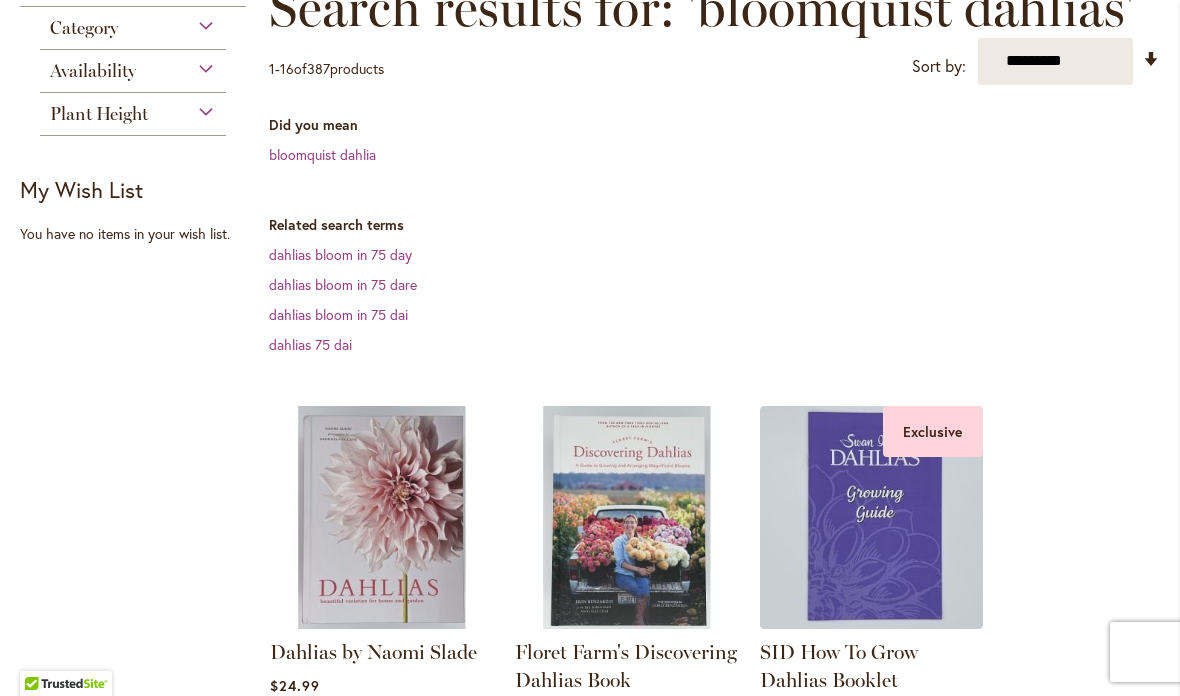 click on "bloomquist dahlia" at bounding box center [322, 154] 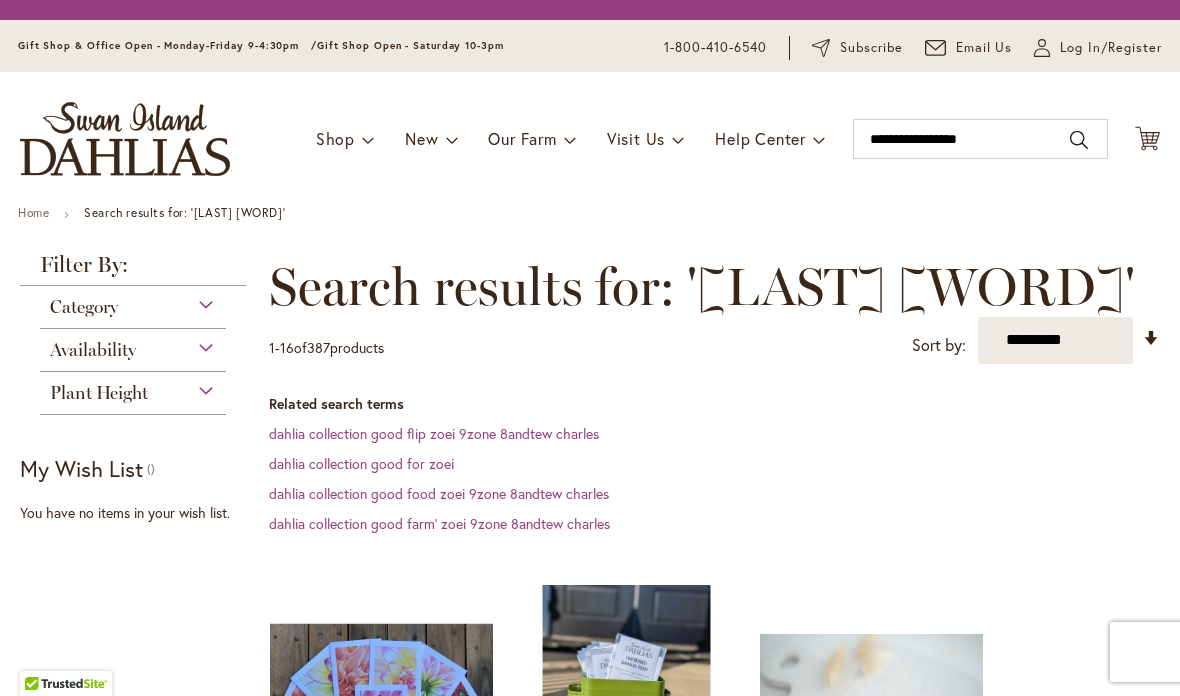 scroll, scrollTop: 0, scrollLeft: 0, axis: both 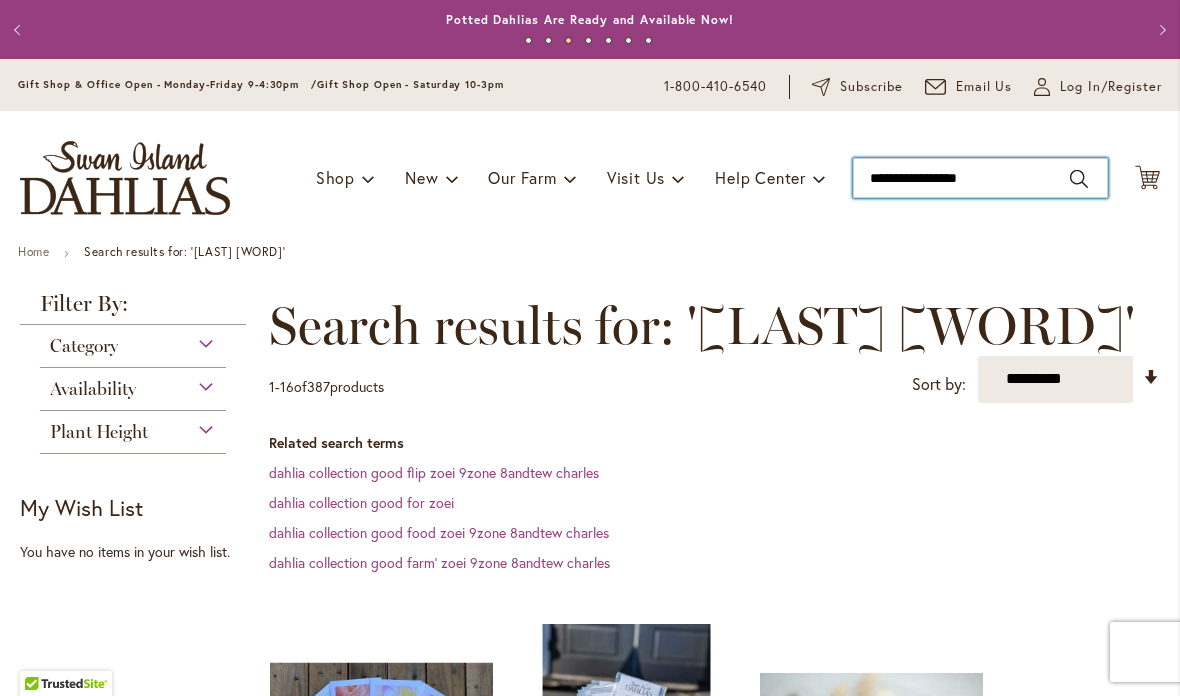 click on "**********" at bounding box center (980, 178) 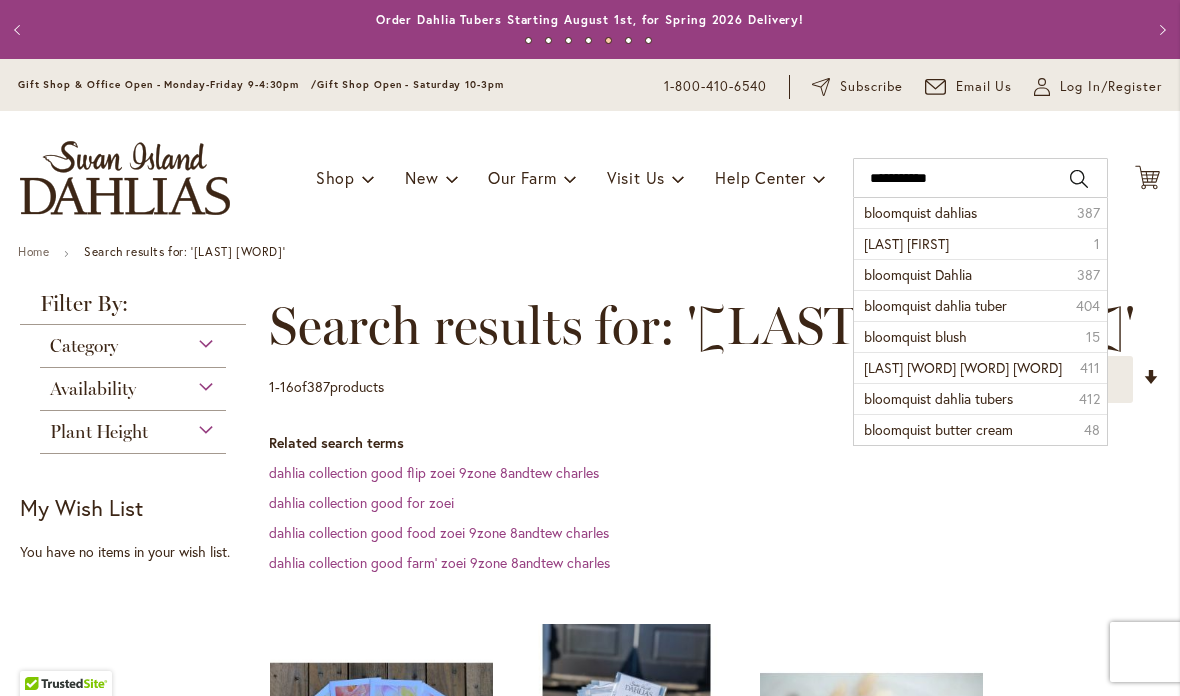 click on "bloomquist Jean" at bounding box center (906, 243) 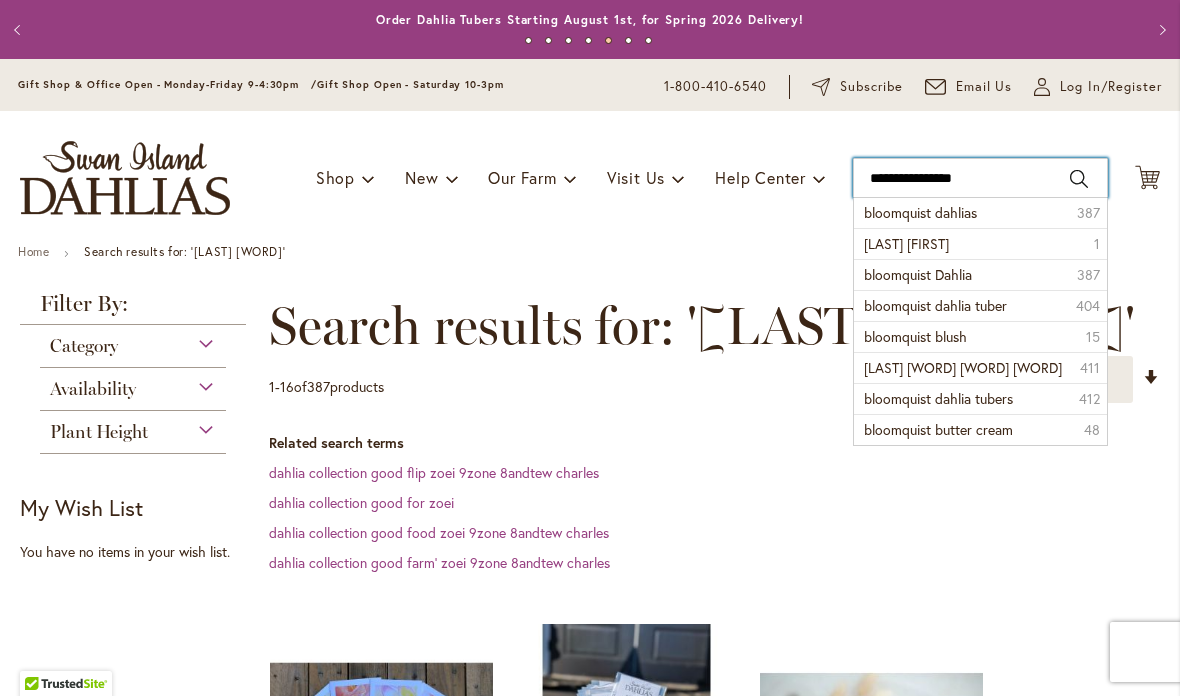 type on "**********" 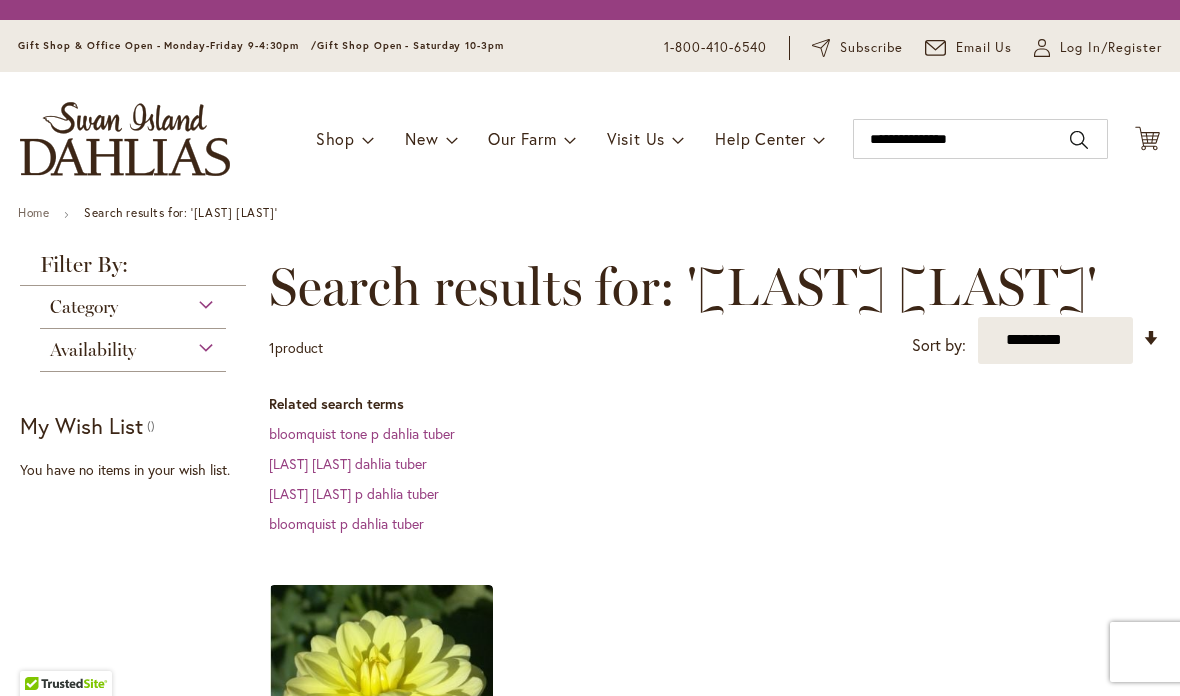 scroll, scrollTop: 0, scrollLeft: 0, axis: both 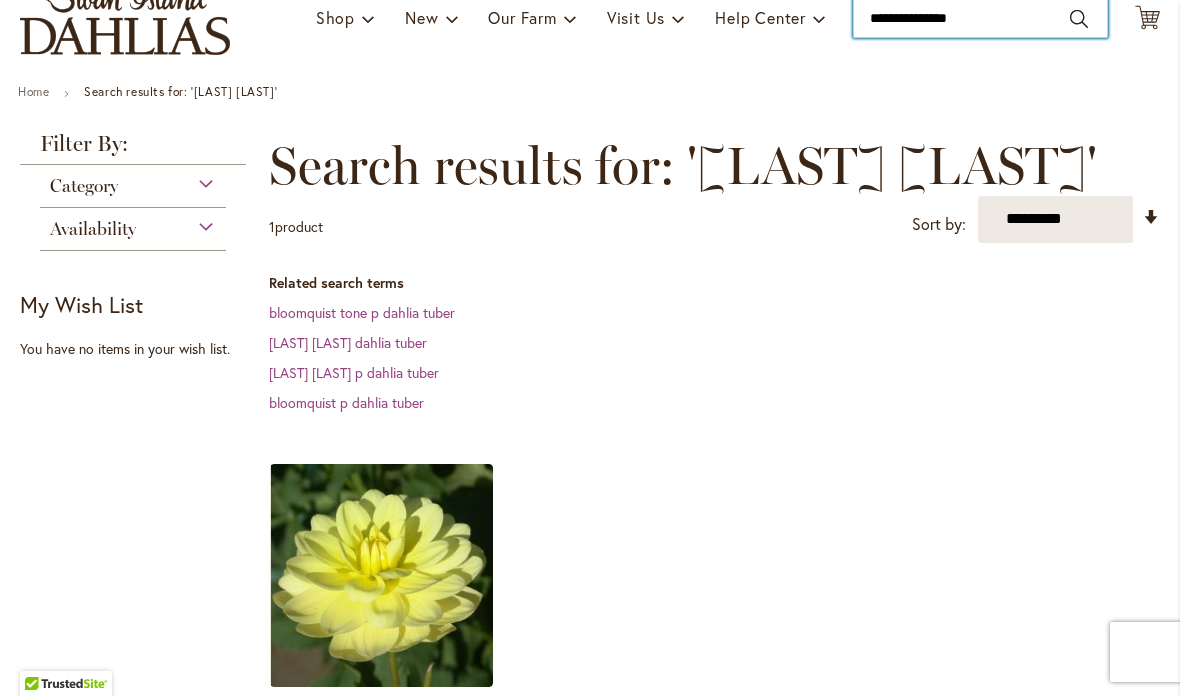 click on "**********" at bounding box center (980, 18) 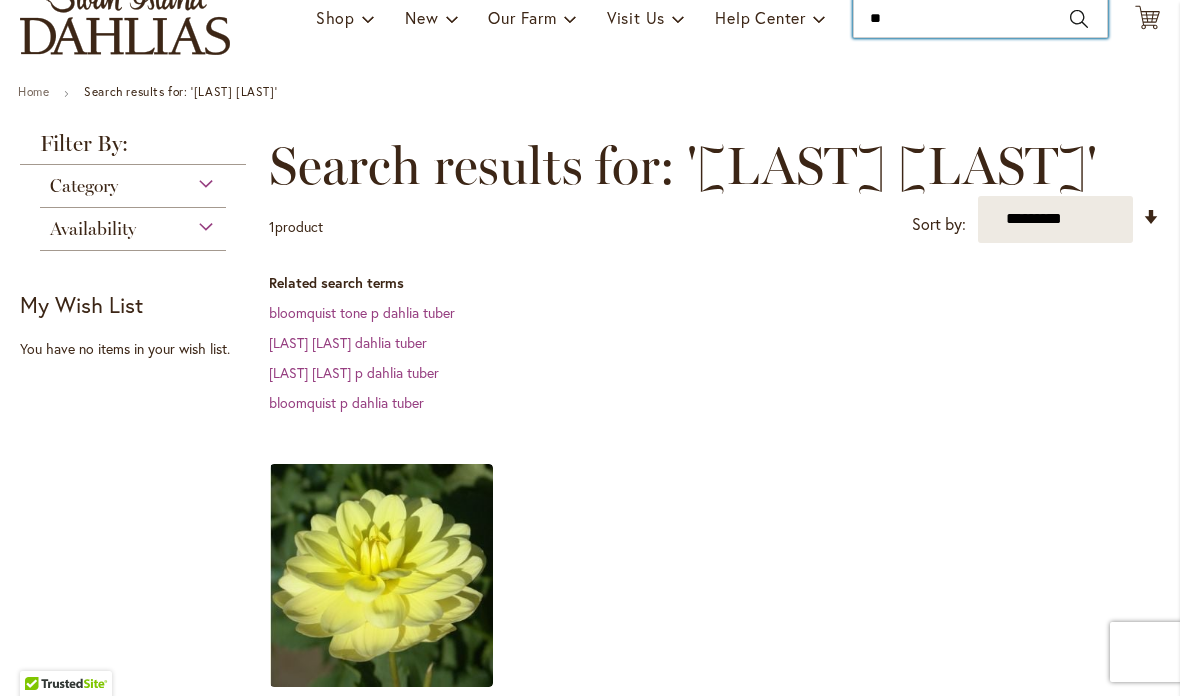 type on "*" 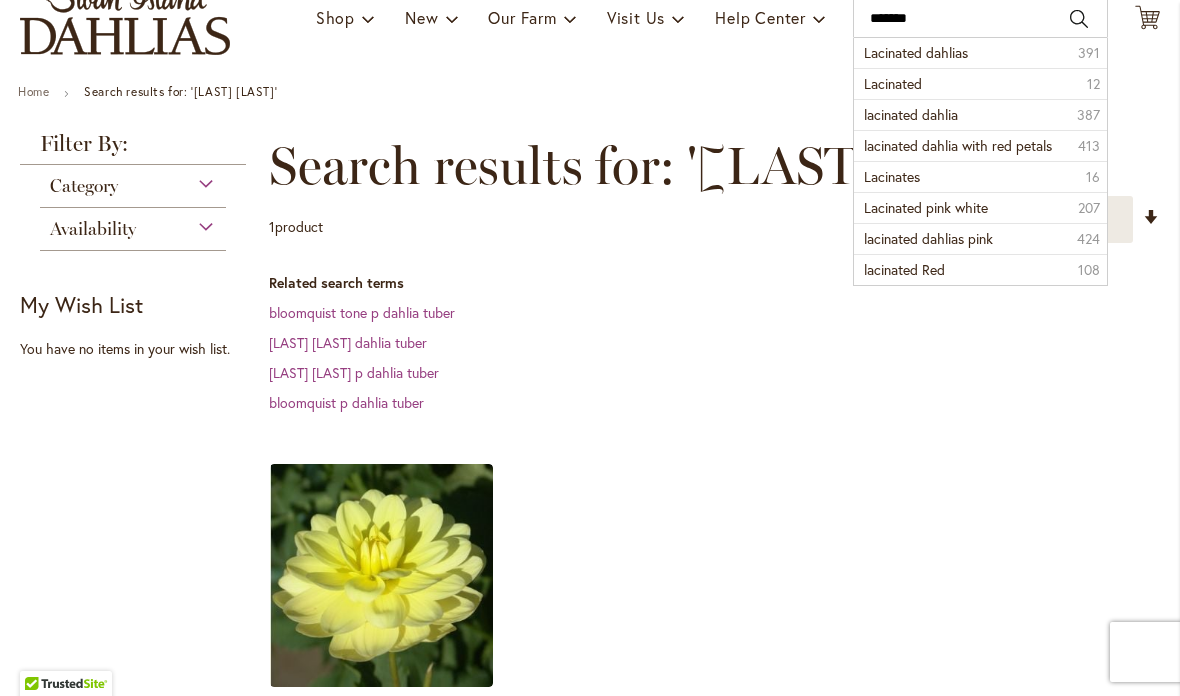 click on "Lacinated dahlias" at bounding box center (916, 52) 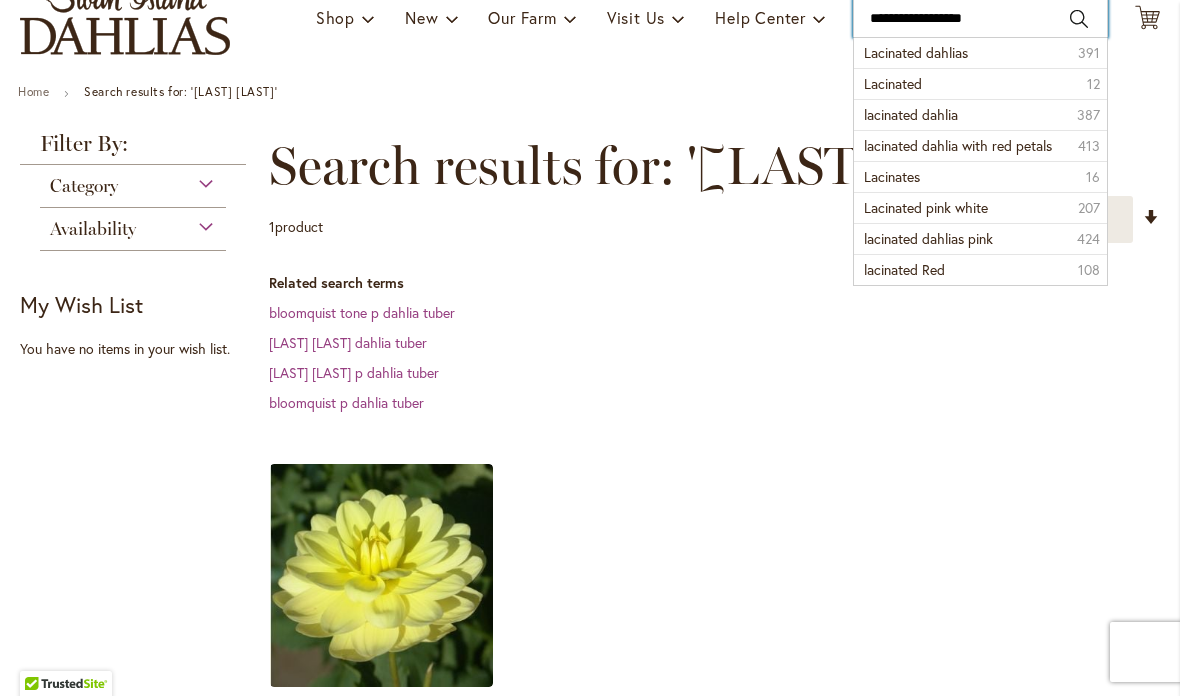 type on "**********" 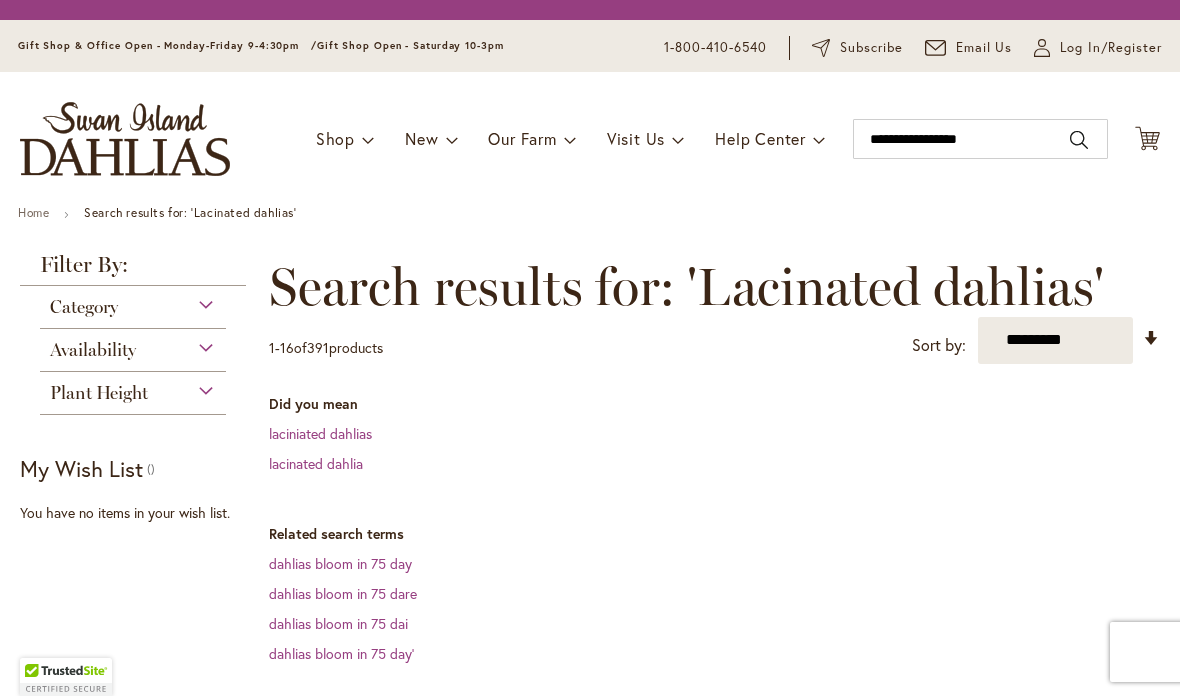 scroll, scrollTop: 0, scrollLeft: 0, axis: both 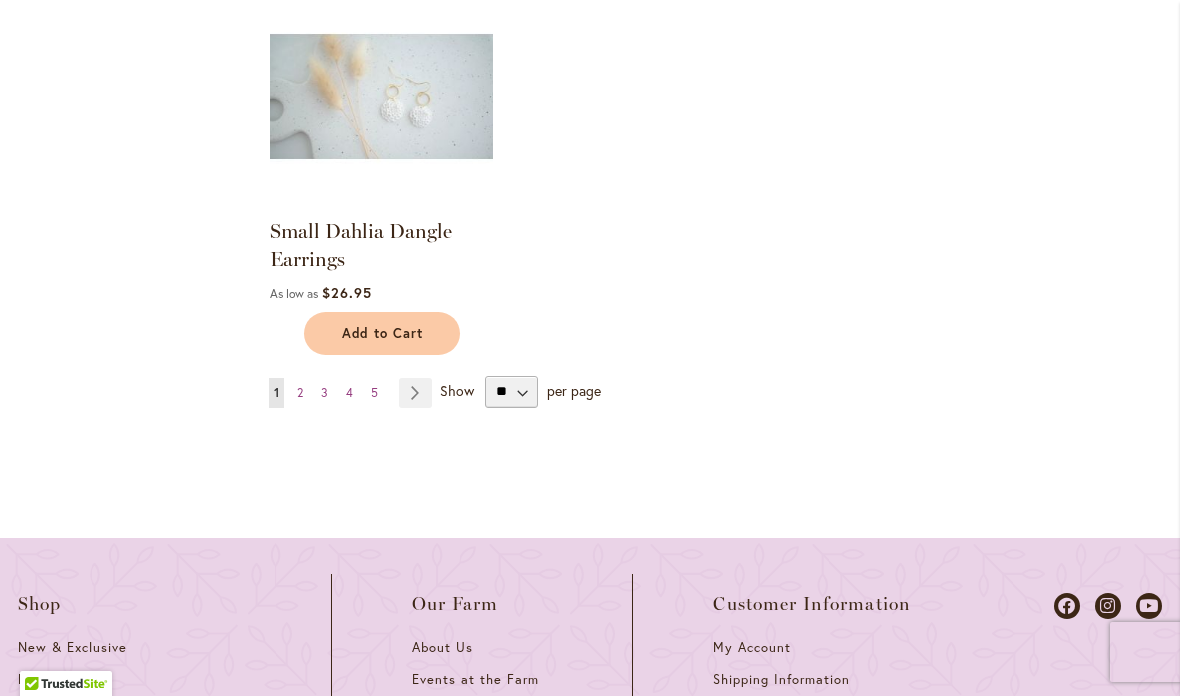 click on "Page
4" at bounding box center (349, 393) 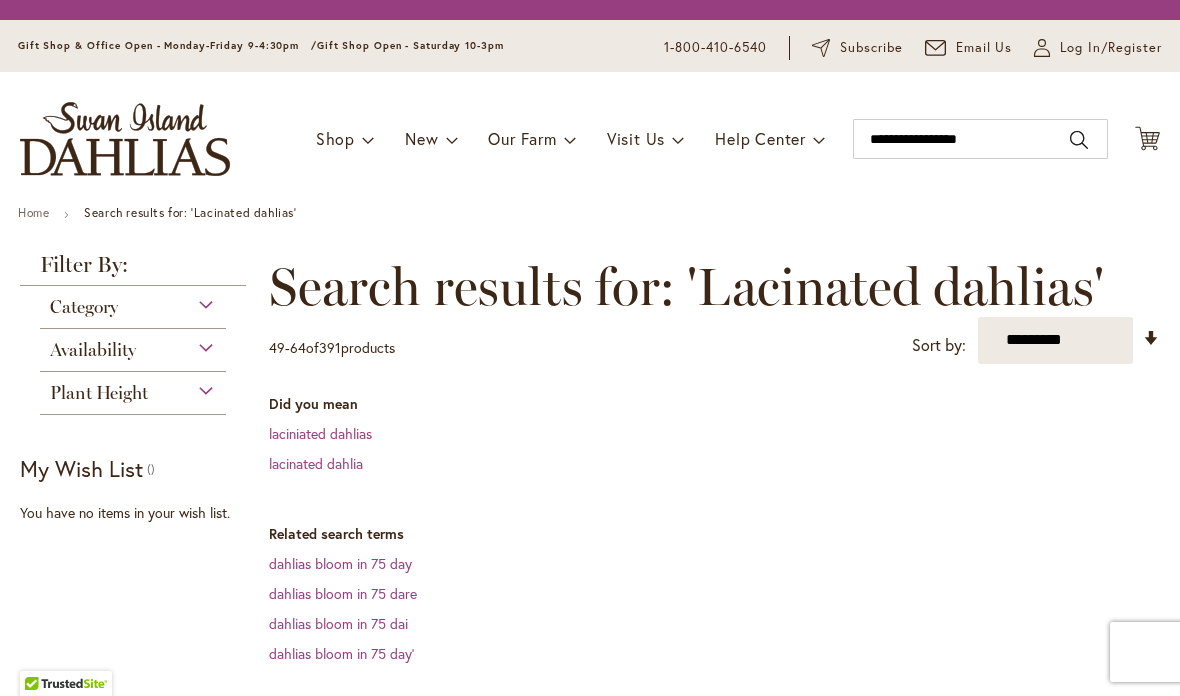 scroll, scrollTop: 0, scrollLeft: 0, axis: both 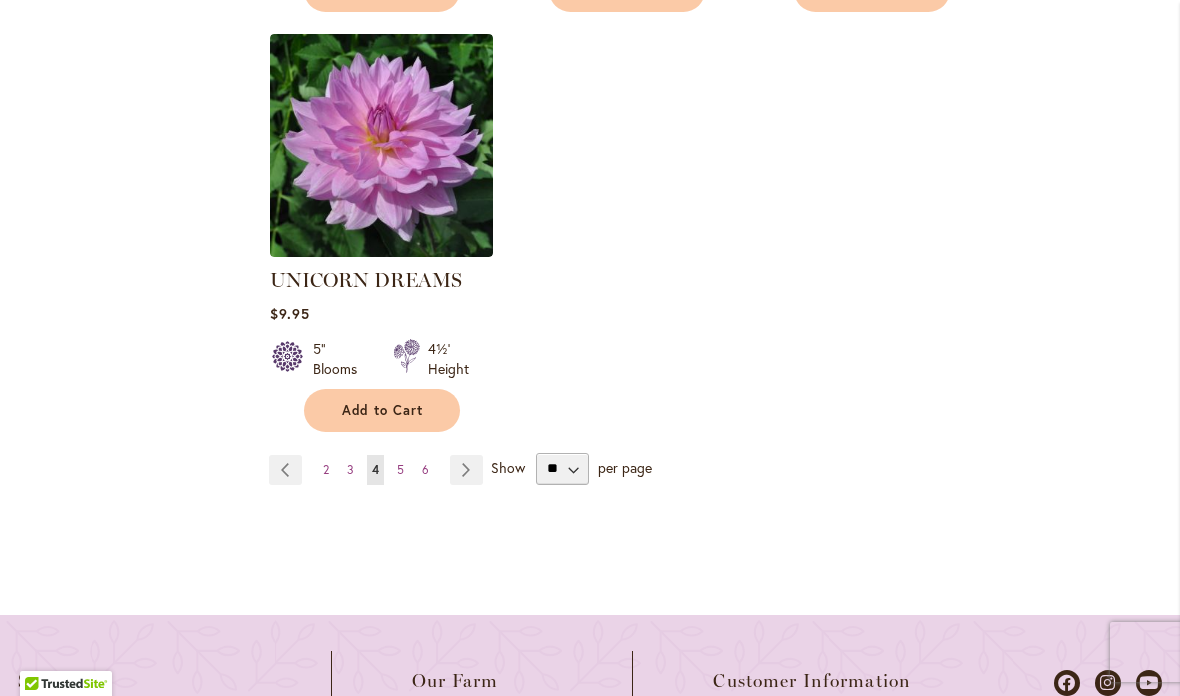 click on "Page
6" at bounding box center [425, 470] 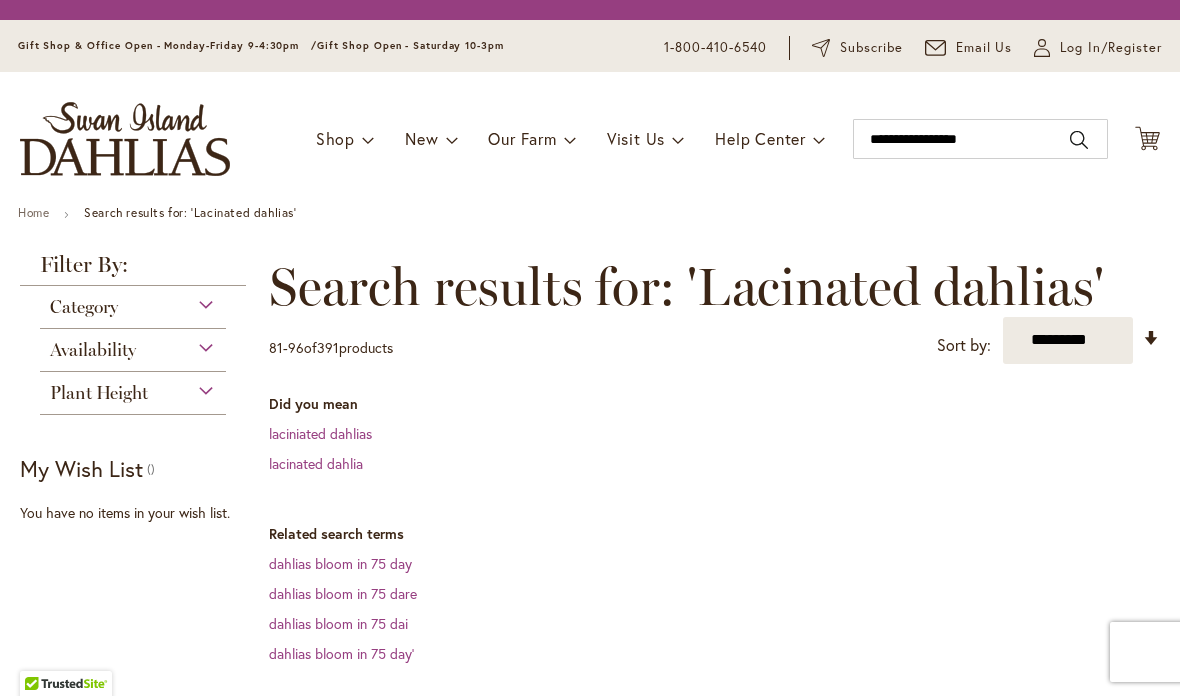 scroll, scrollTop: 0, scrollLeft: 0, axis: both 